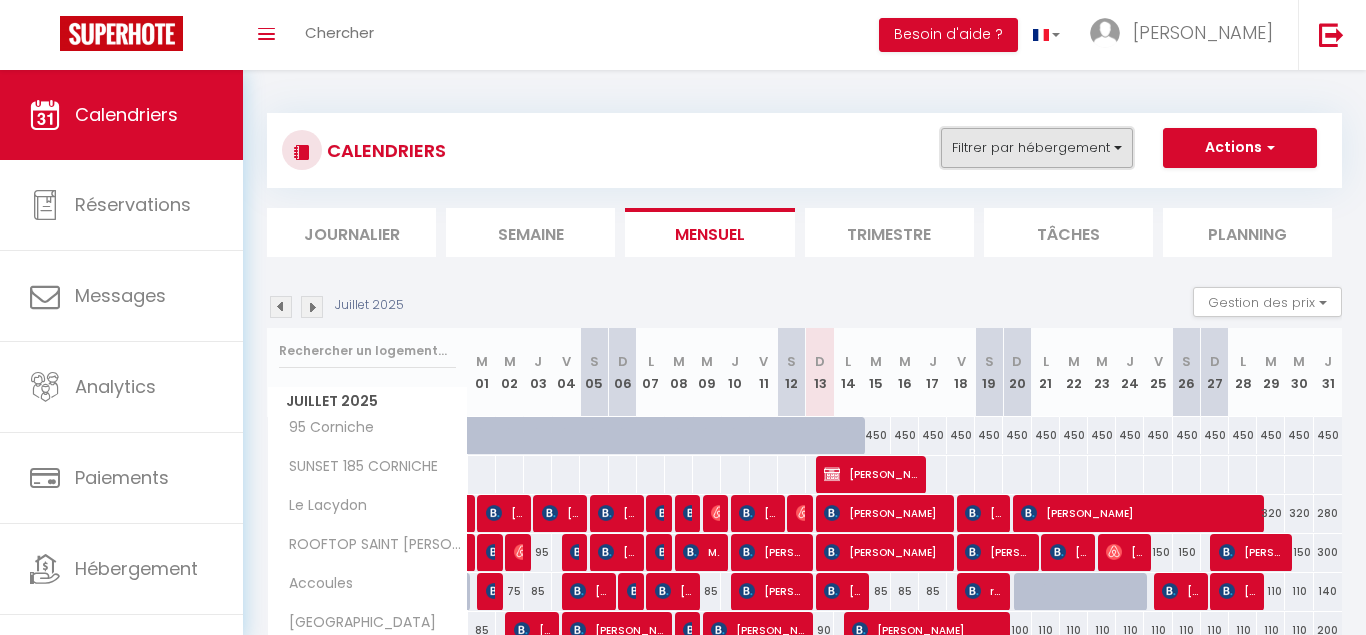 click on "Filtrer par hébergement" at bounding box center [1037, 148] 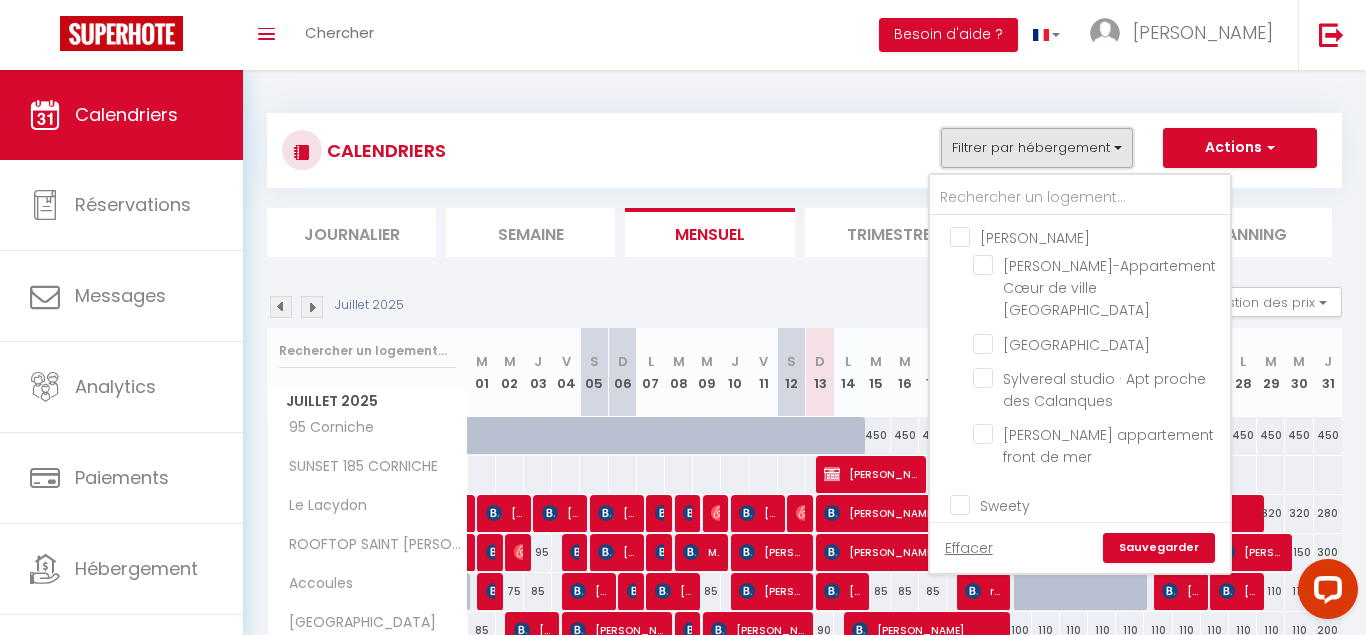 scroll, scrollTop: 0, scrollLeft: 0, axis: both 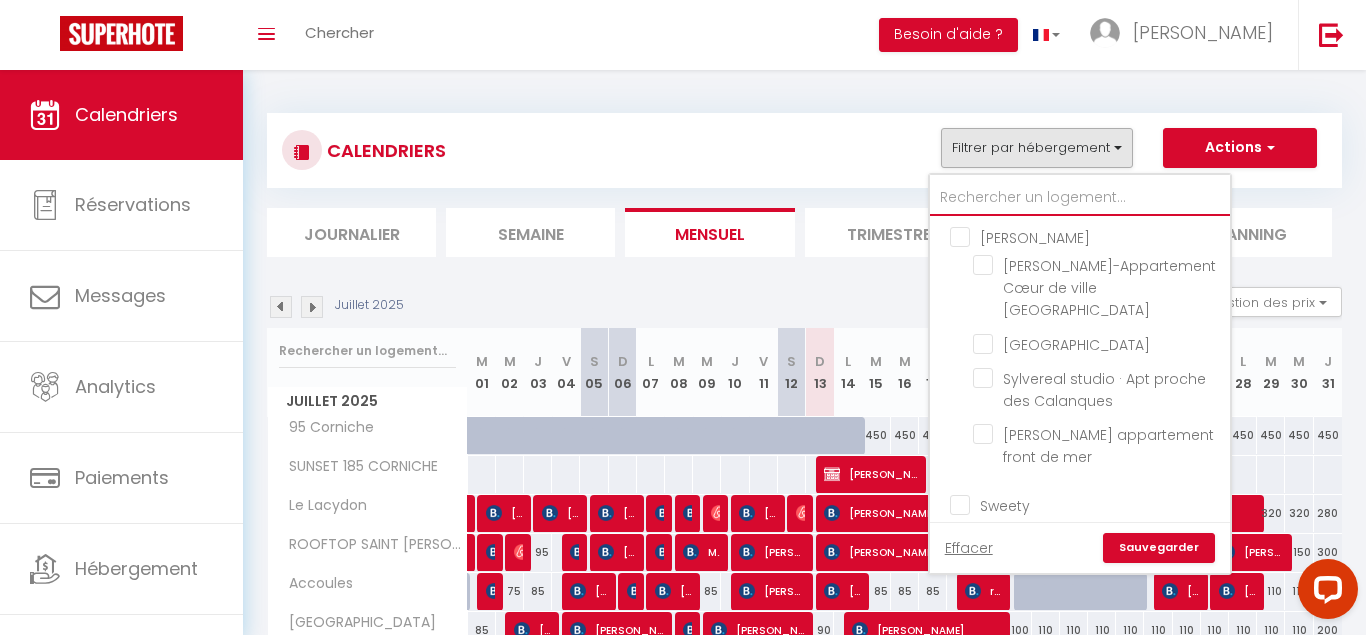 click at bounding box center [1080, 198] 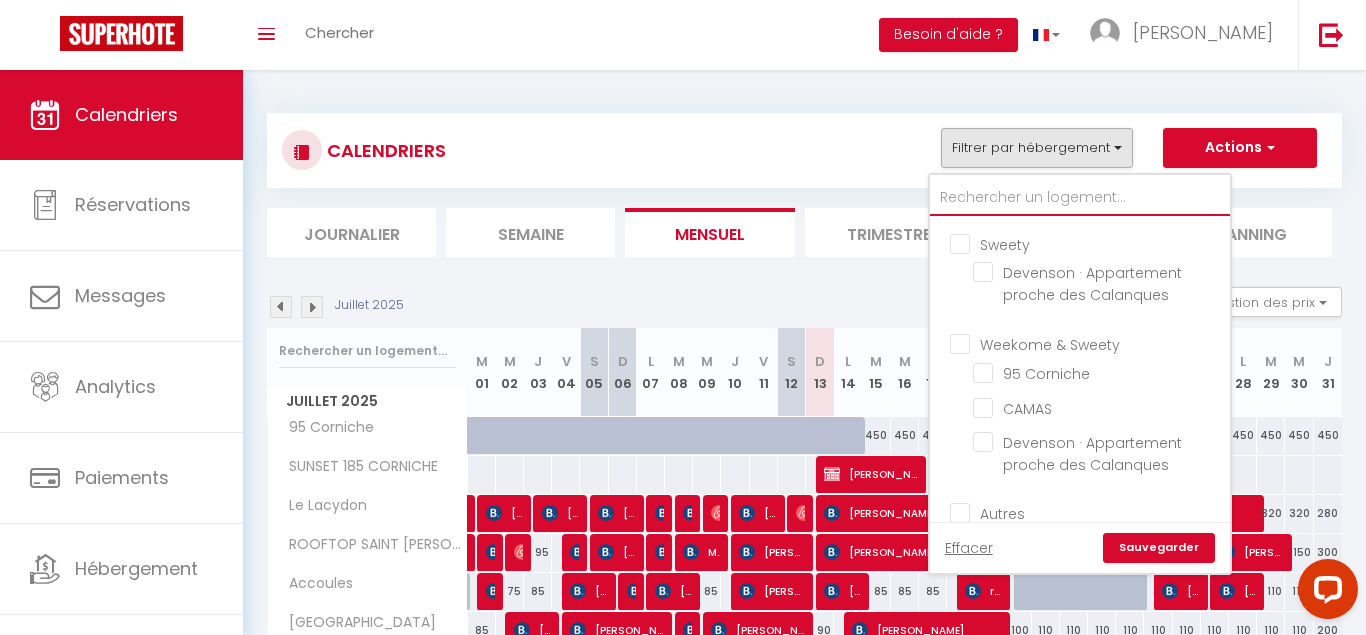 scroll, scrollTop: 290, scrollLeft: 0, axis: vertical 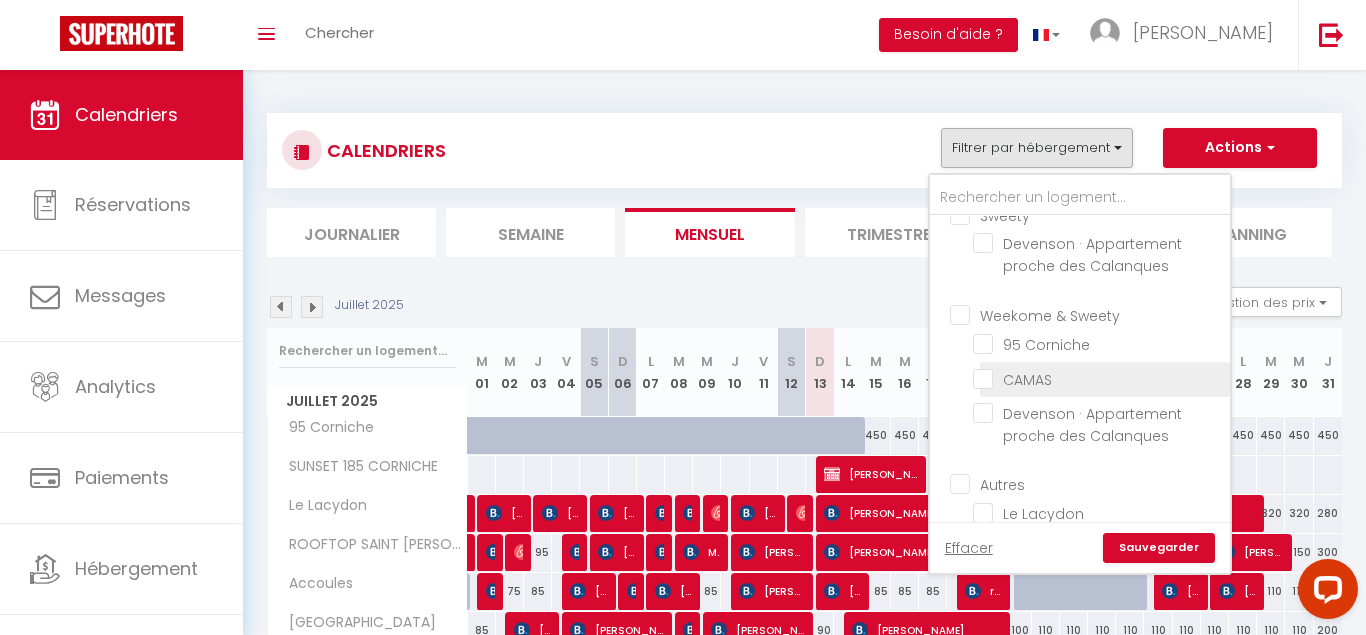 click on "CAMAS" at bounding box center [1098, 378] 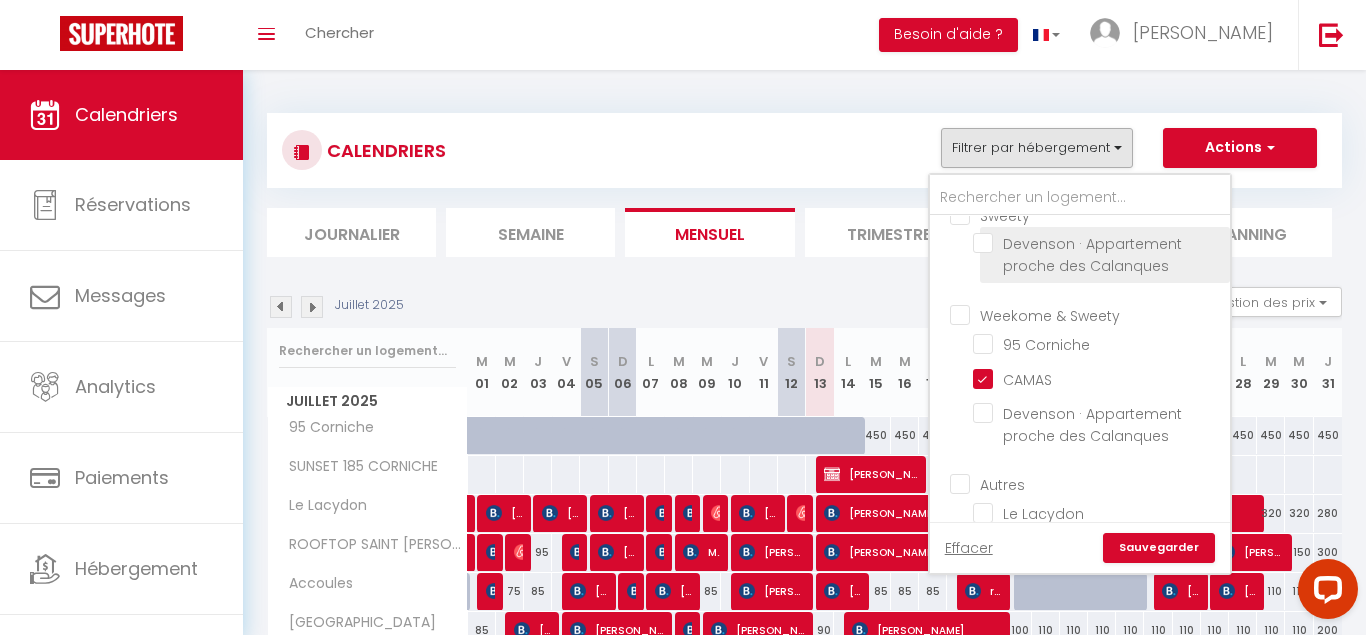 checkbox on "false" 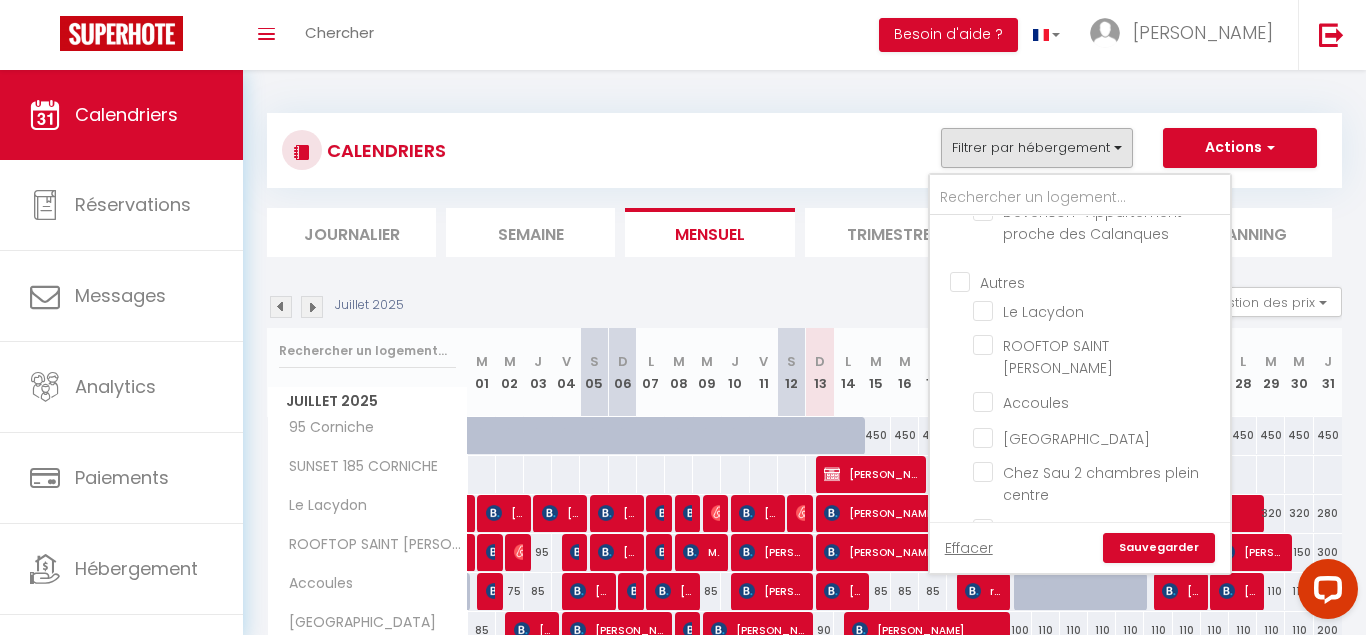 scroll, scrollTop: 521, scrollLeft: 0, axis: vertical 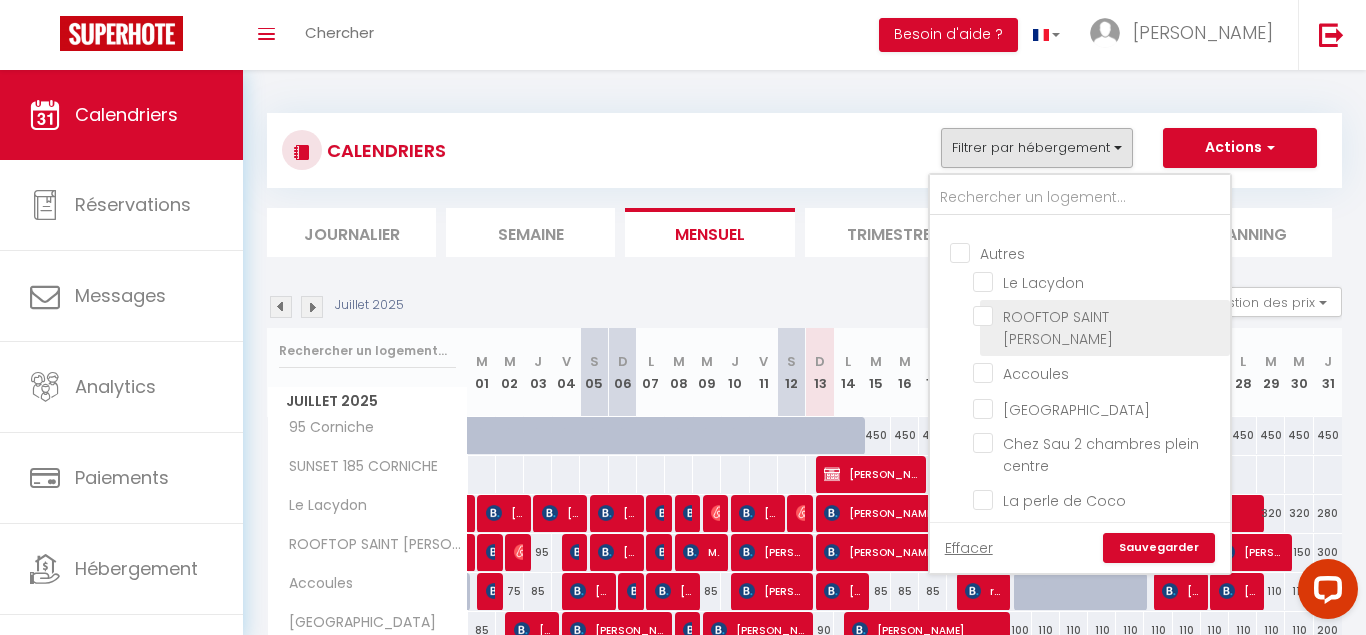 click on "ROOFTOP SAINT [PERSON_NAME]" at bounding box center [1098, 316] 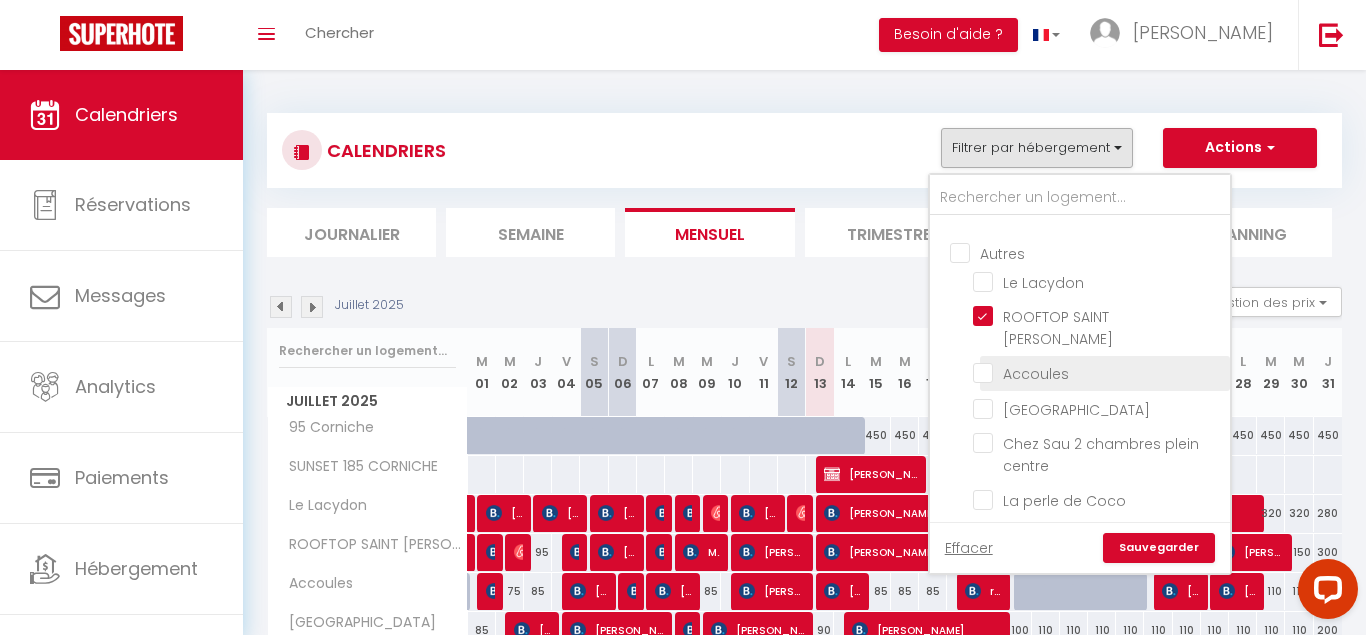 click on "Accoules" at bounding box center (1098, 372) 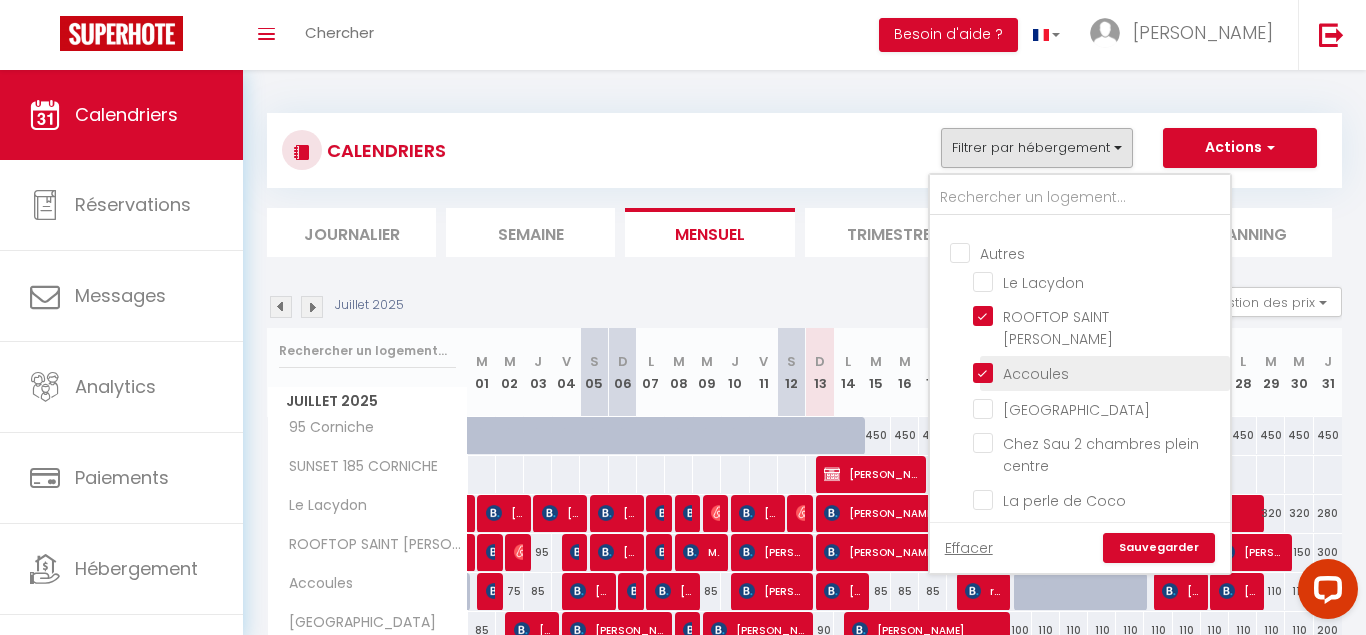 checkbox on "false" 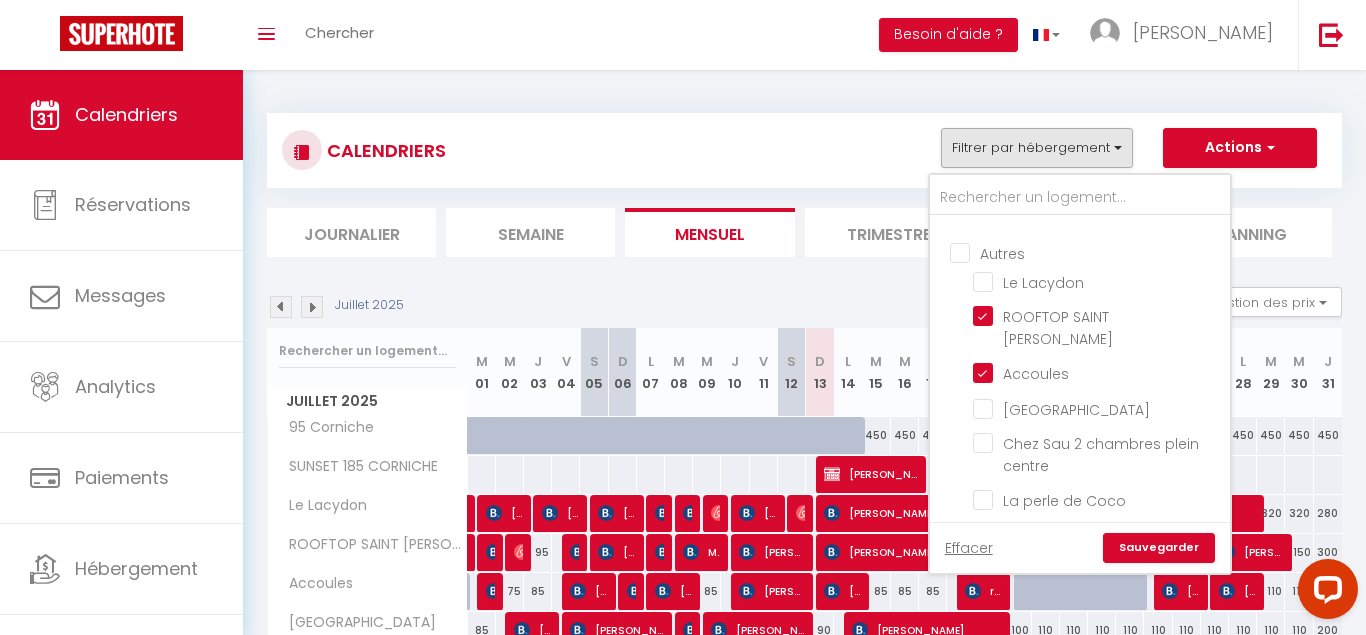click on "Chez Sau 2 chambres plein centre" at bounding box center (1098, 443) 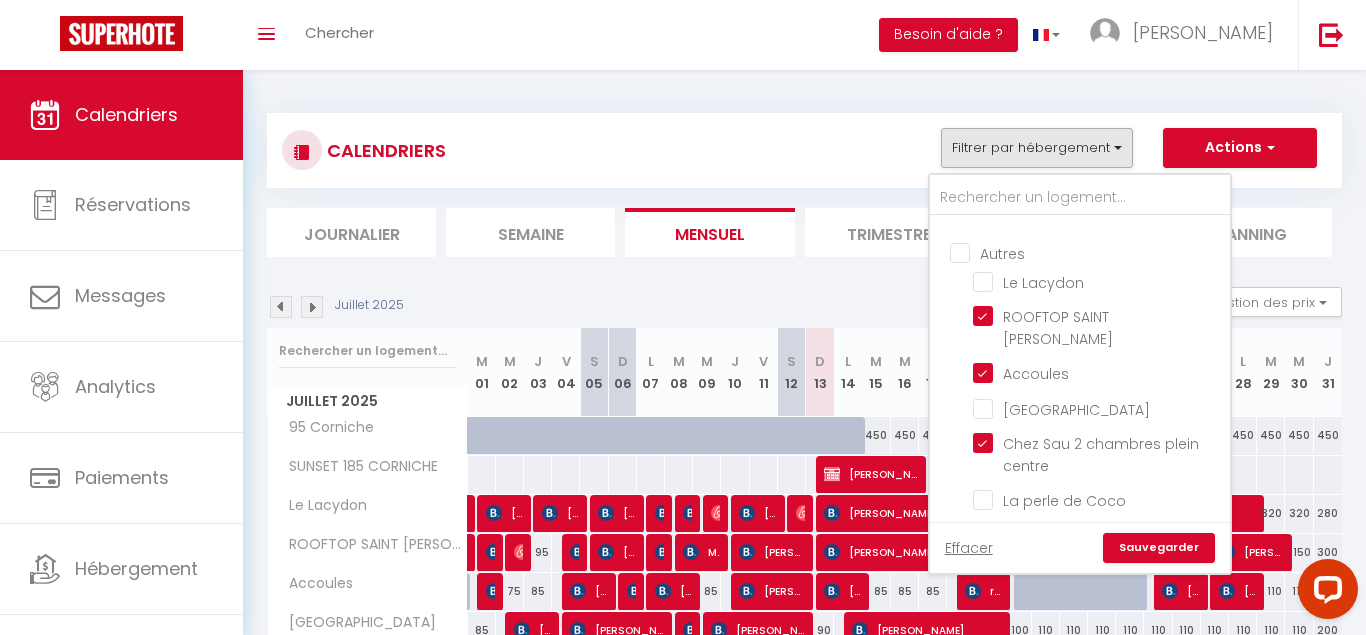 checkbox on "false" 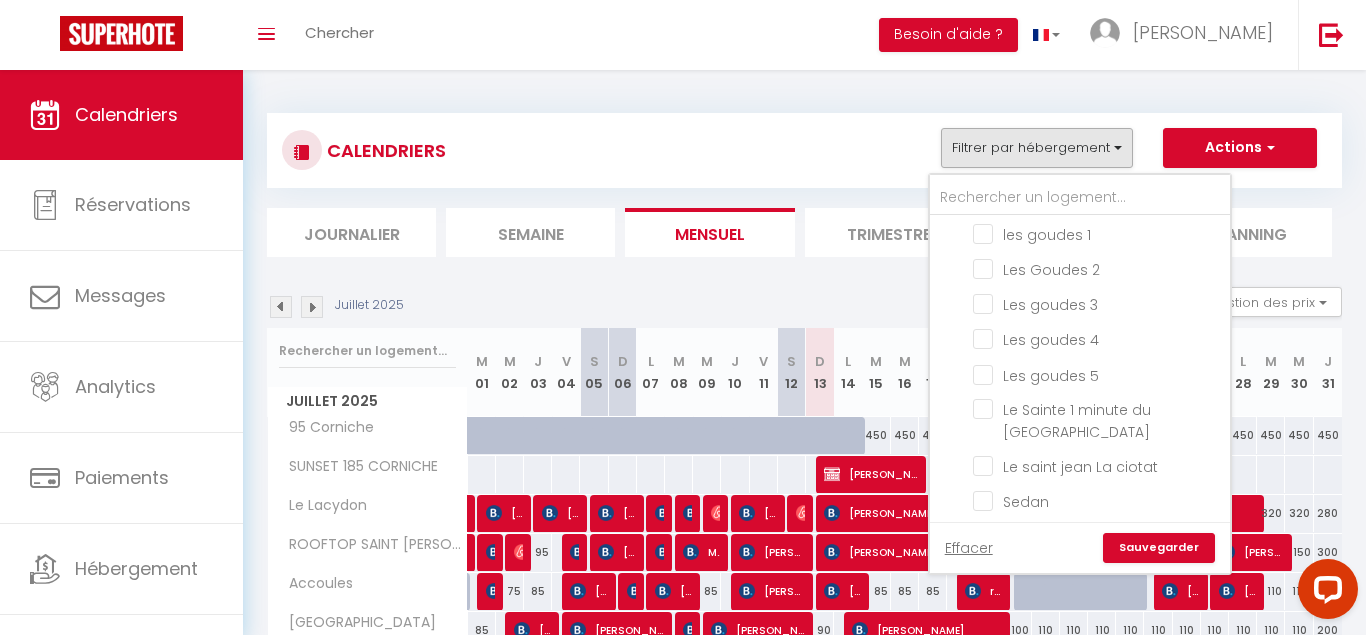 scroll, scrollTop: 898, scrollLeft: 0, axis: vertical 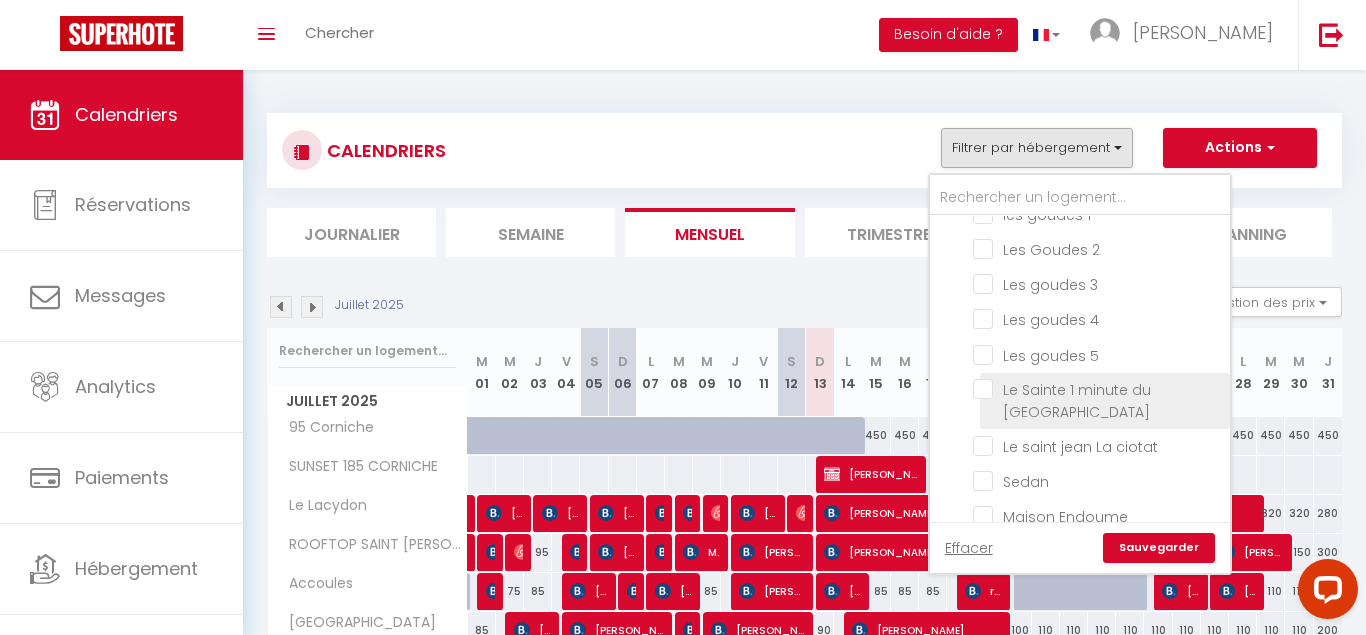 click on "Le Sainte 1 minute du [GEOGRAPHIC_DATA]" at bounding box center (1098, 389) 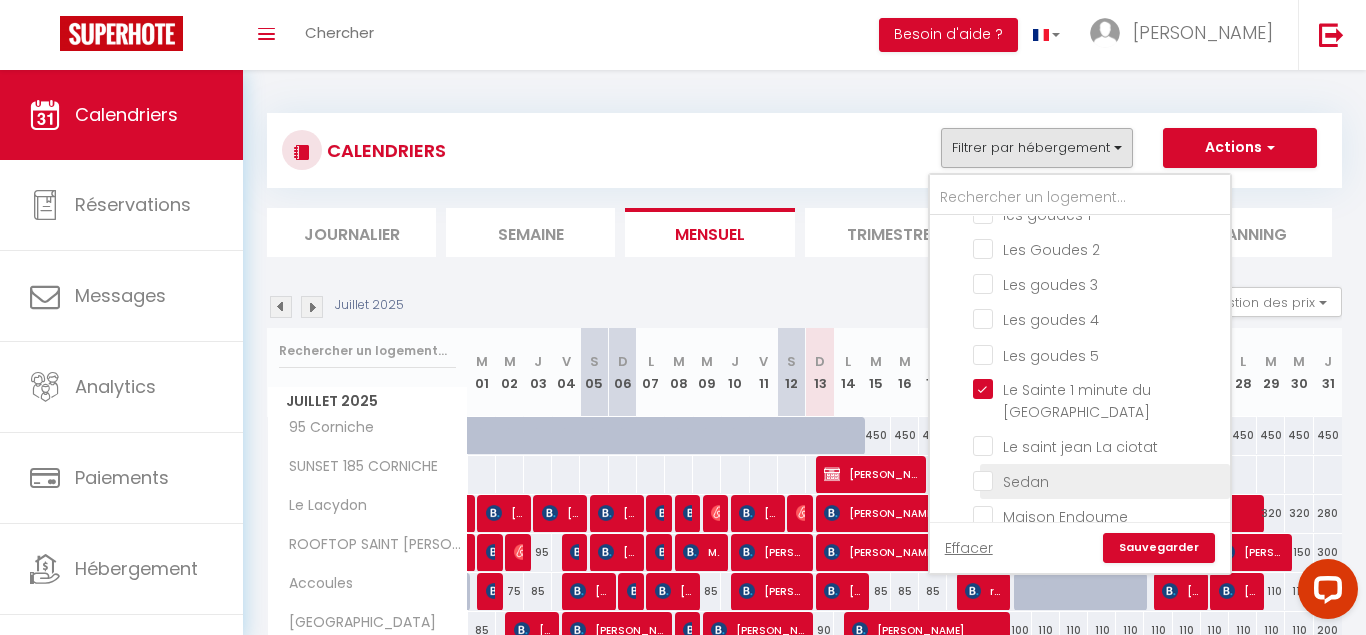 checkbox on "false" 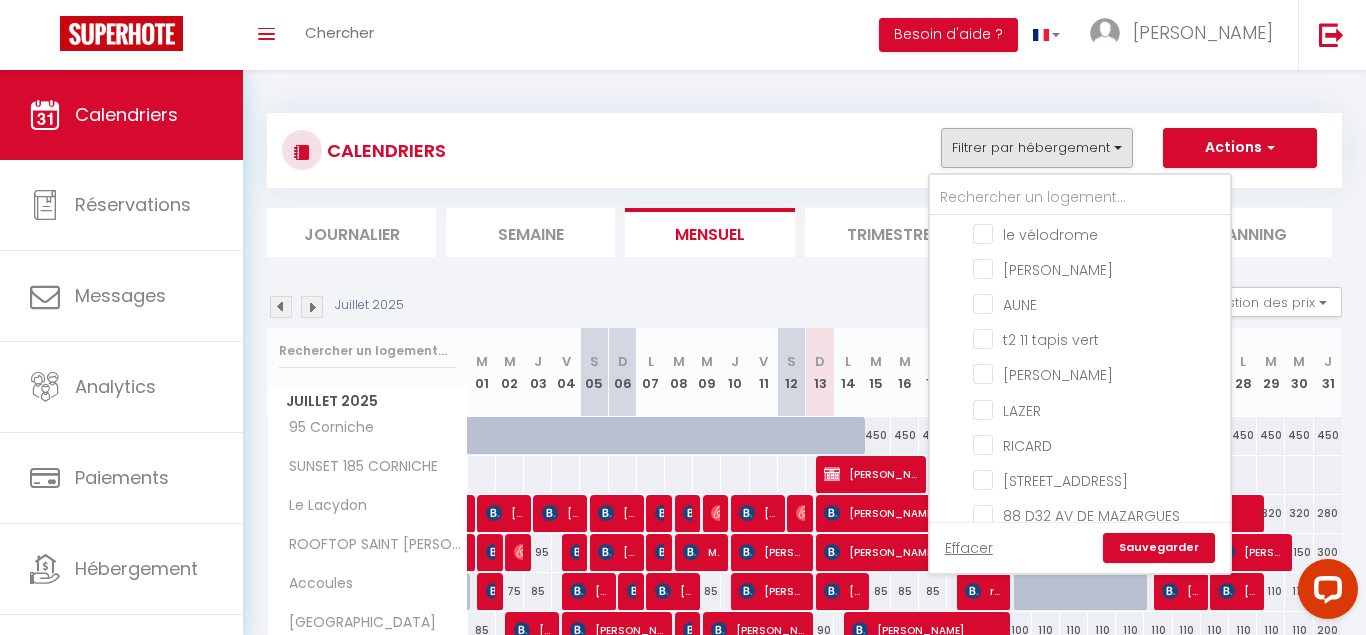 scroll, scrollTop: 1728, scrollLeft: 0, axis: vertical 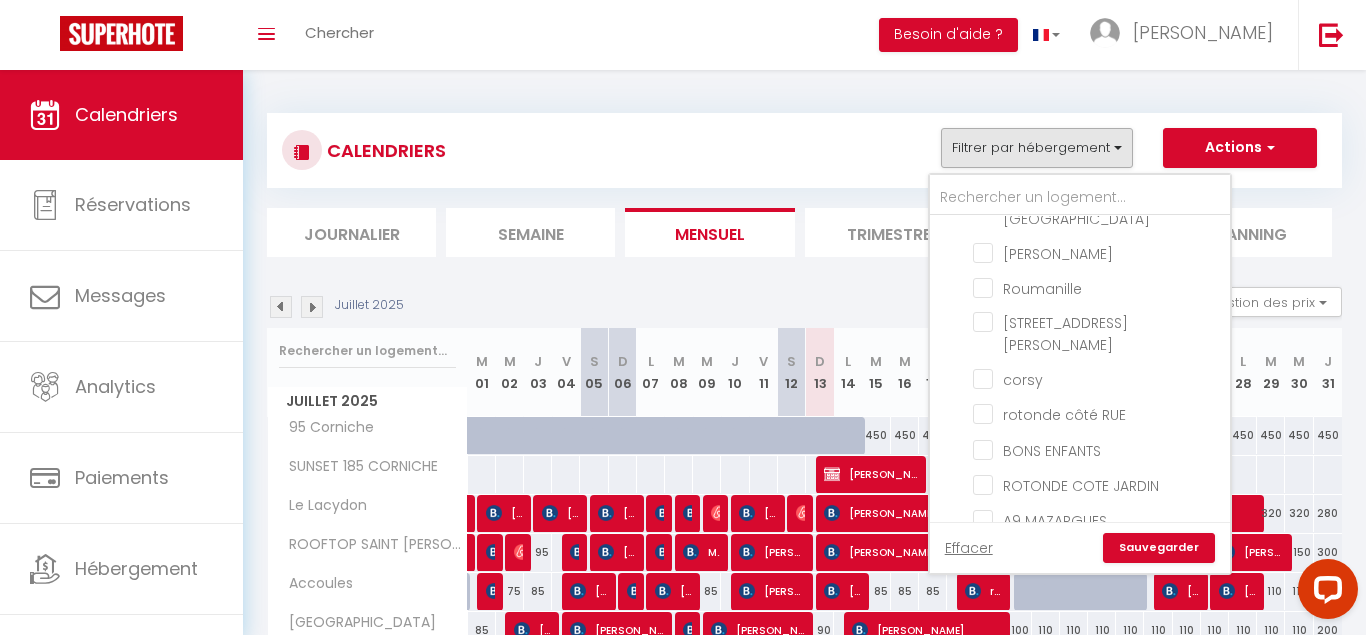 click on "Sauvegarder" at bounding box center [1159, 548] 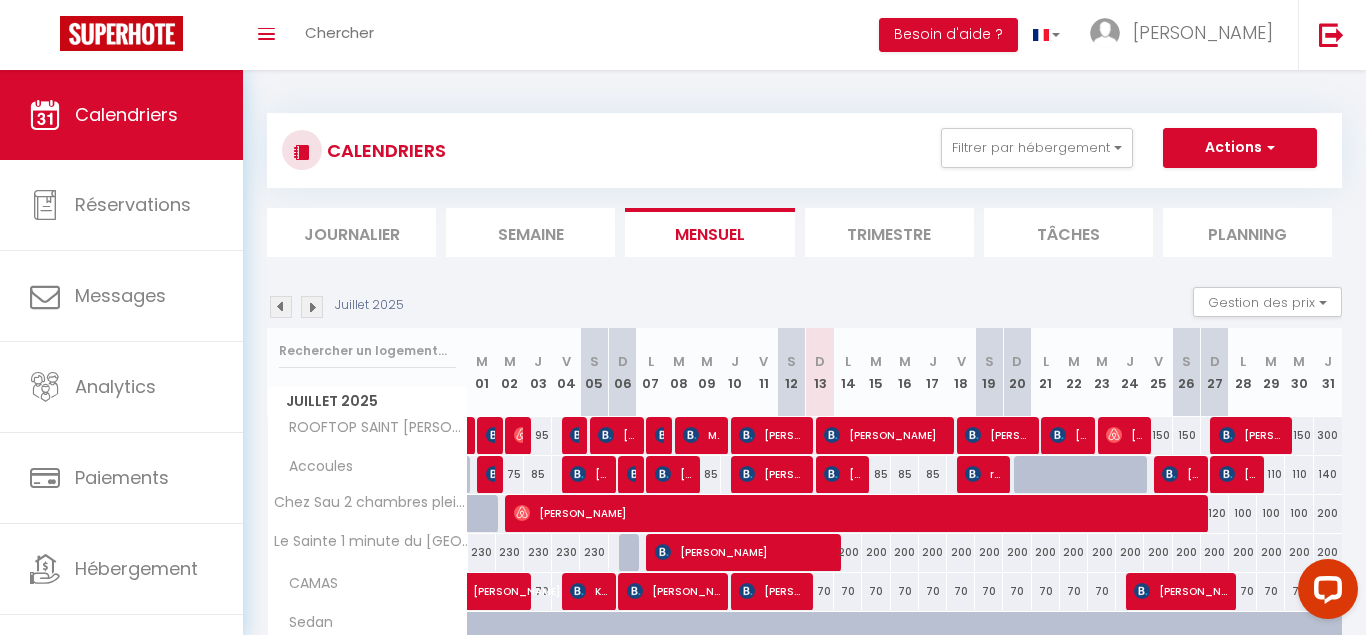 click at bounding box center [281, 307] 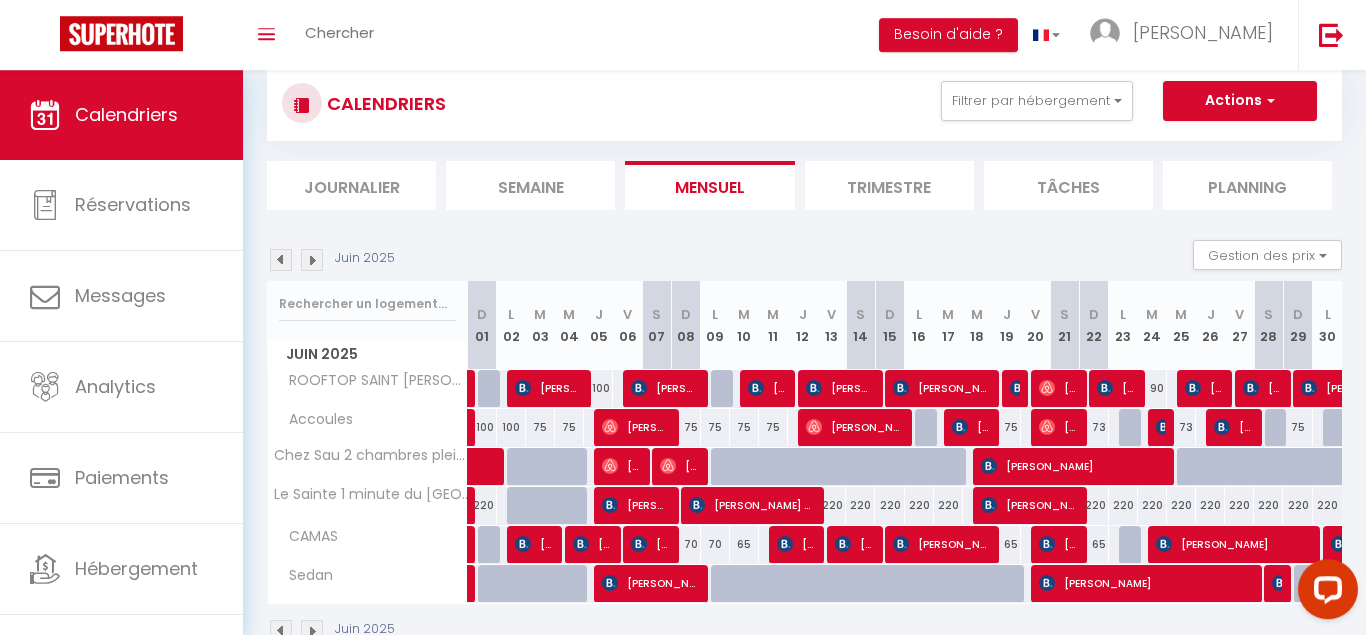 scroll, scrollTop: 74, scrollLeft: 0, axis: vertical 